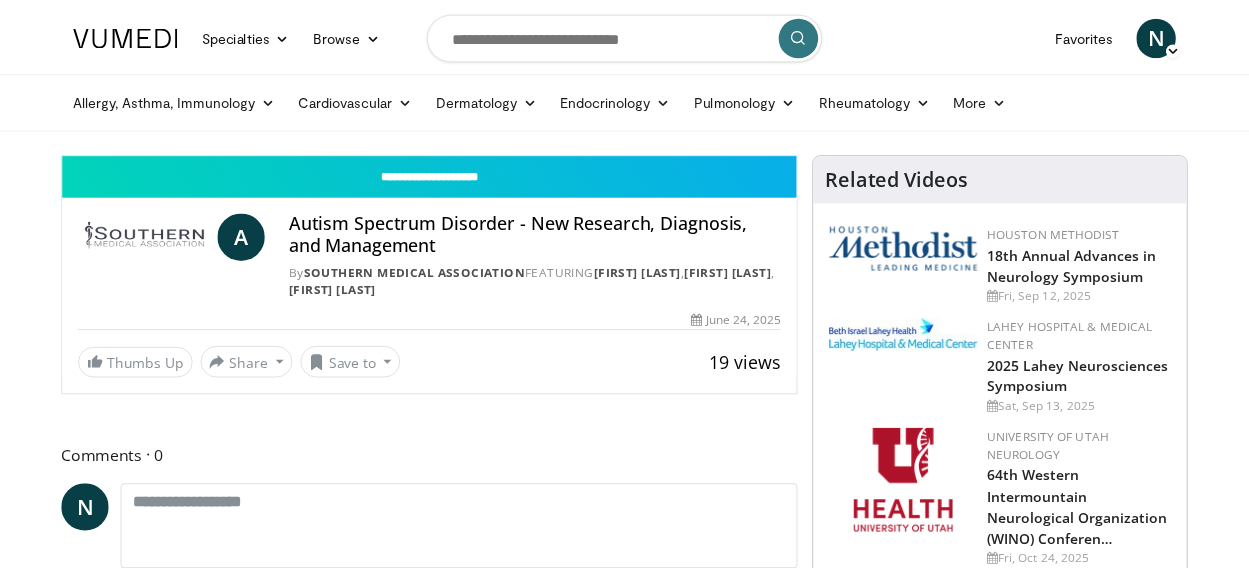 scroll, scrollTop: 0, scrollLeft: 0, axis: both 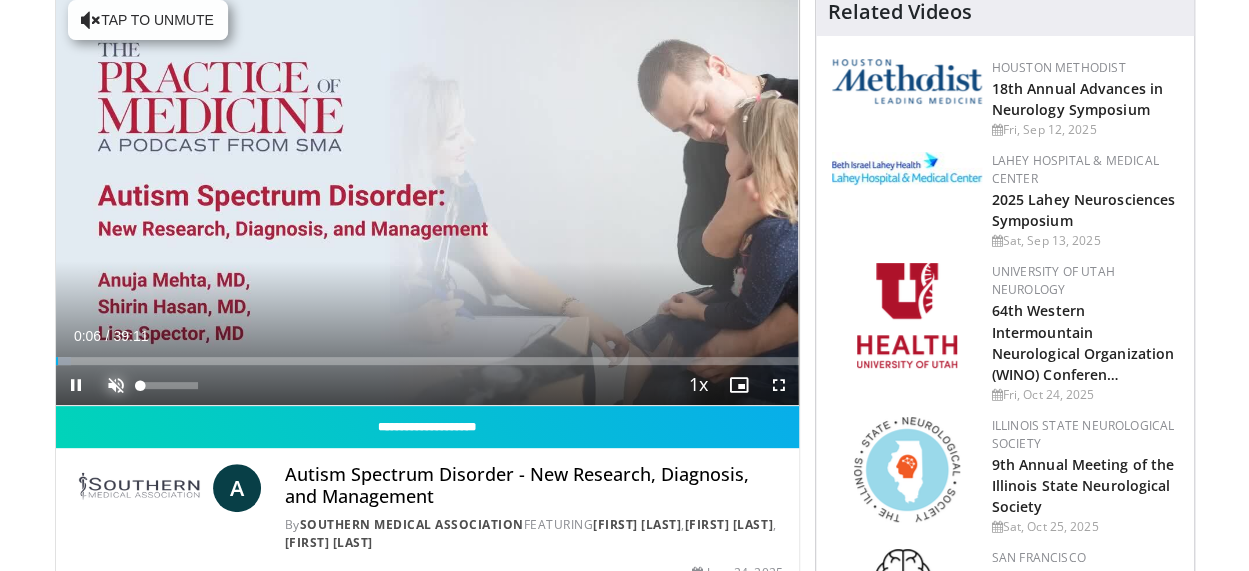 click at bounding box center [116, 385] 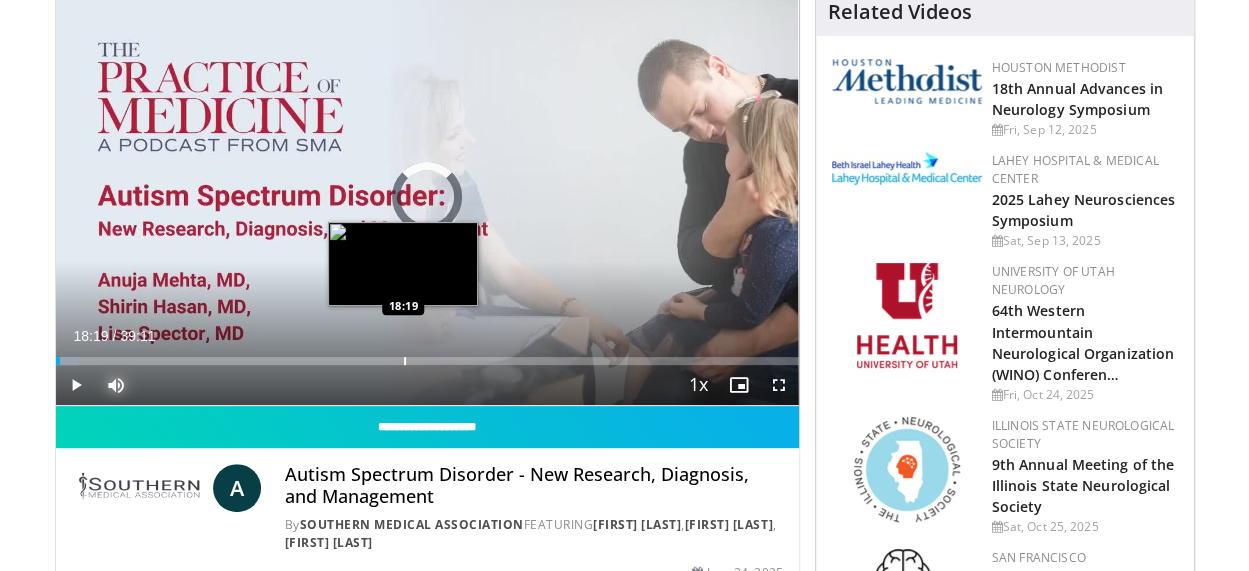 click at bounding box center (405, 361) 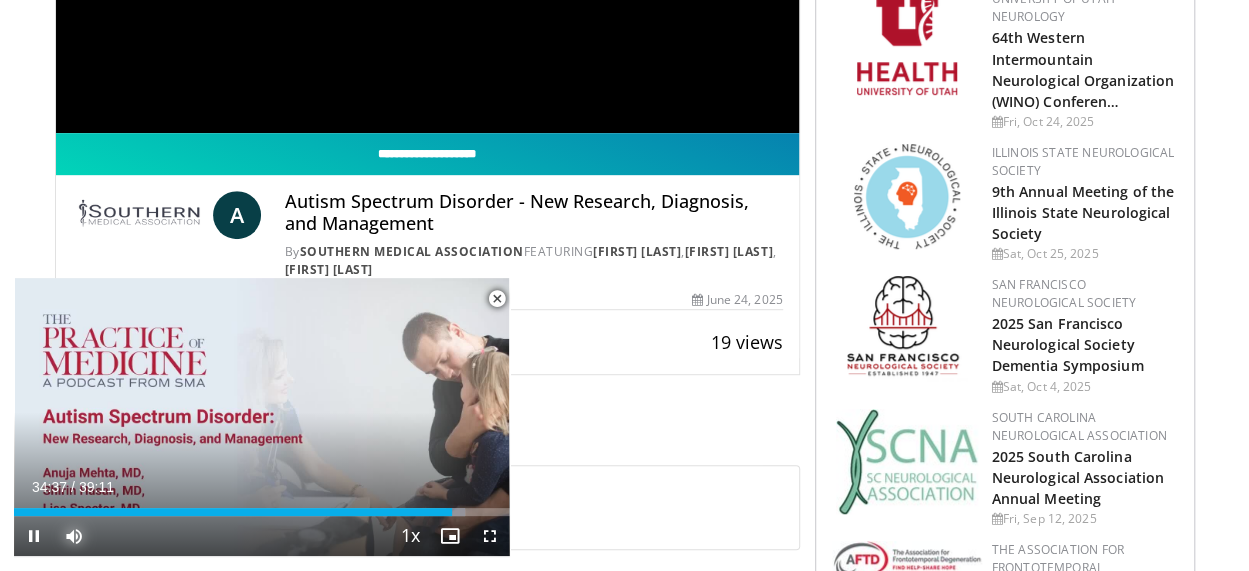 scroll, scrollTop: 443, scrollLeft: 0, axis: vertical 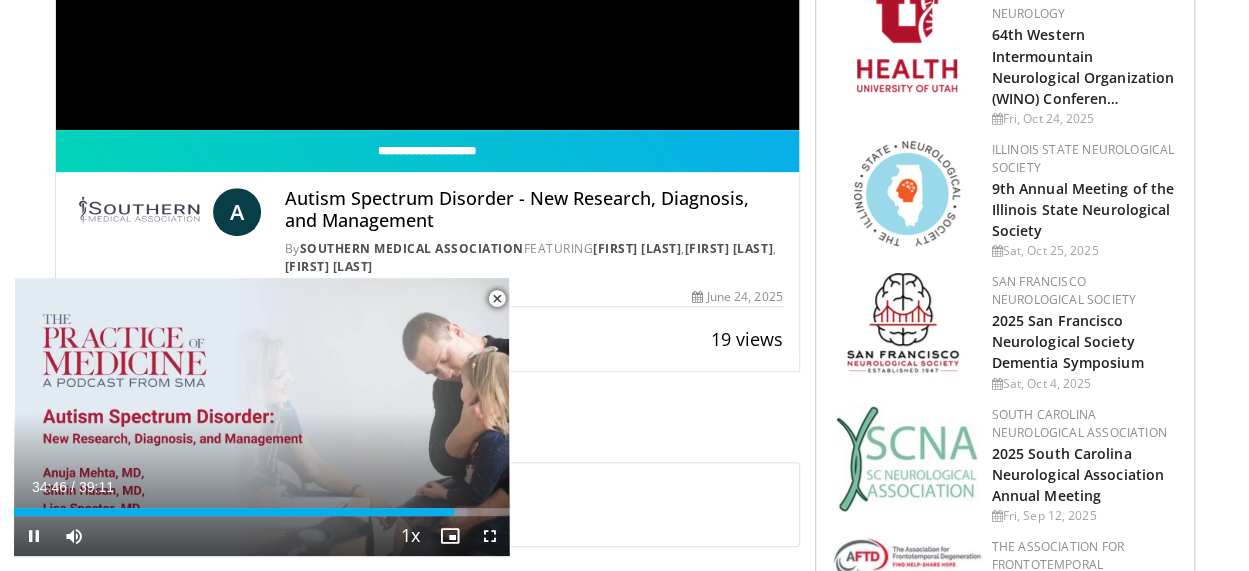 click at bounding box center (497, 299) 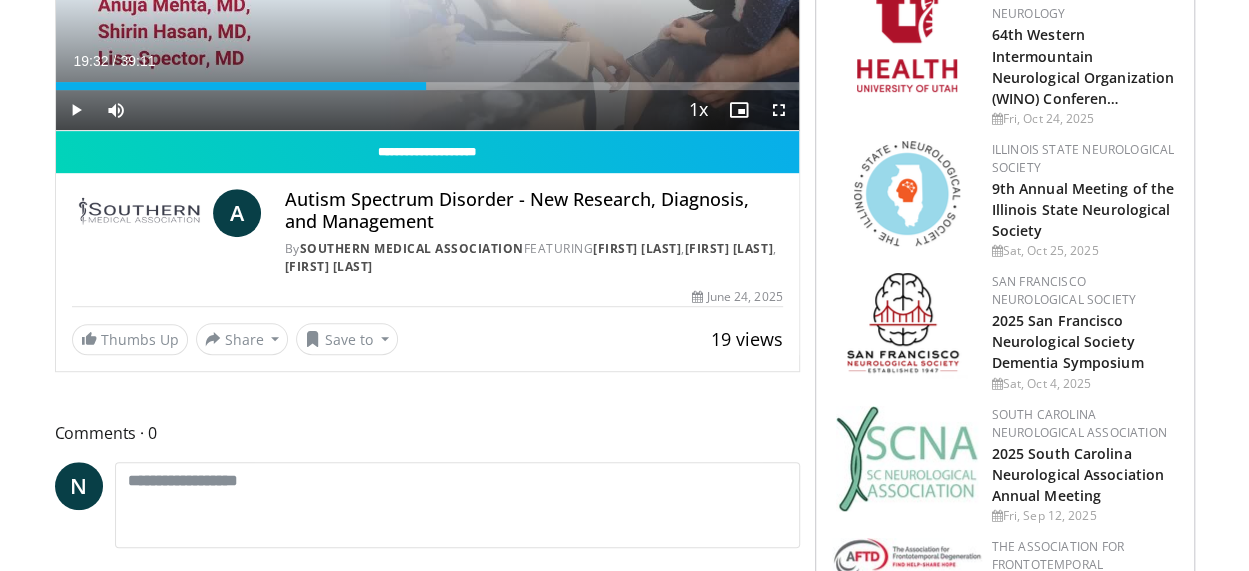 drag, startPoint x: 656, startPoint y: 79, endPoint x: 305, endPoint y: 108, distance: 352.19595 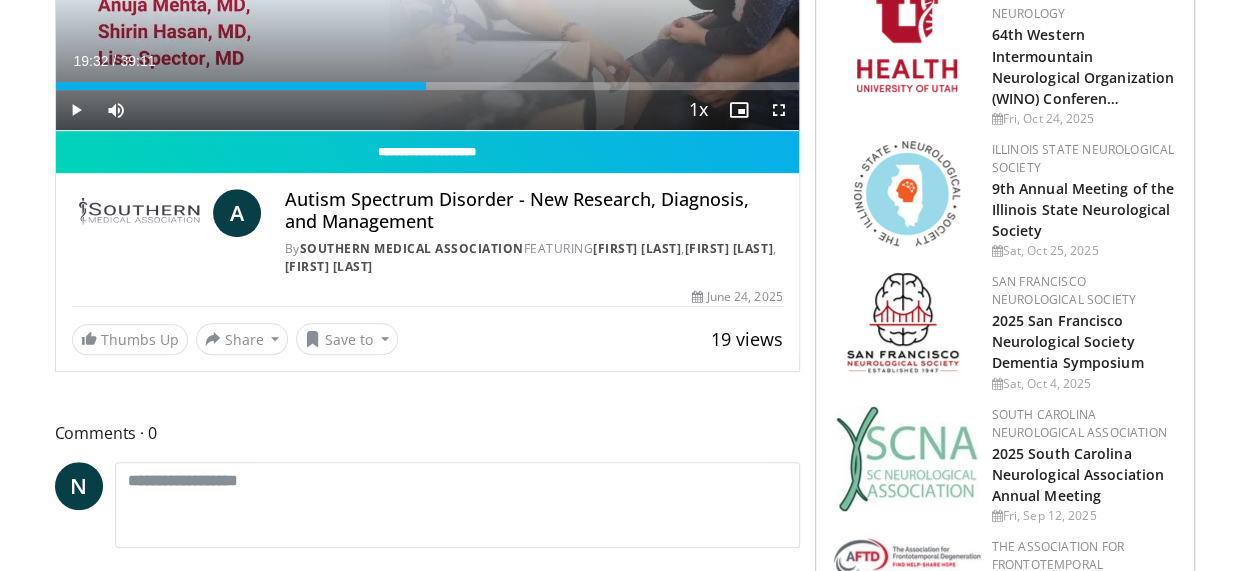 click on "Current Time  19:32 / Duration  39:11 Play Skip Backward Skip Forward Mute Loaded :  0.00% 18:57 26:01 Stream Type  LIVE Seek to live, currently behind live LIVE   1x Playback Rate 0.5x 0.75x 1x , selected 1.25x 1.5x 1.75x 2x Chapters Chapters Descriptions descriptions off , selected Captions captions settings , opens captions settings dialog captions off , selected Audio Track en (Main) , selected Fullscreen Enable picture-in-picture mode" at bounding box center (427, 110) 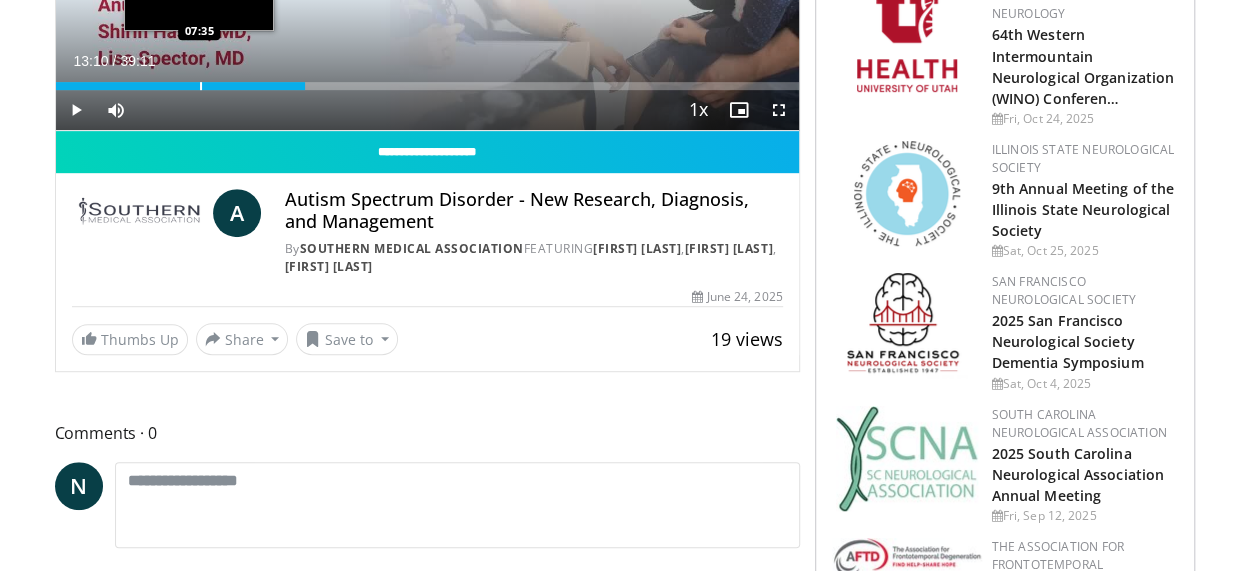 drag, startPoint x: 303, startPoint y: 82, endPoint x: 194, endPoint y: 79, distance: 109.041275 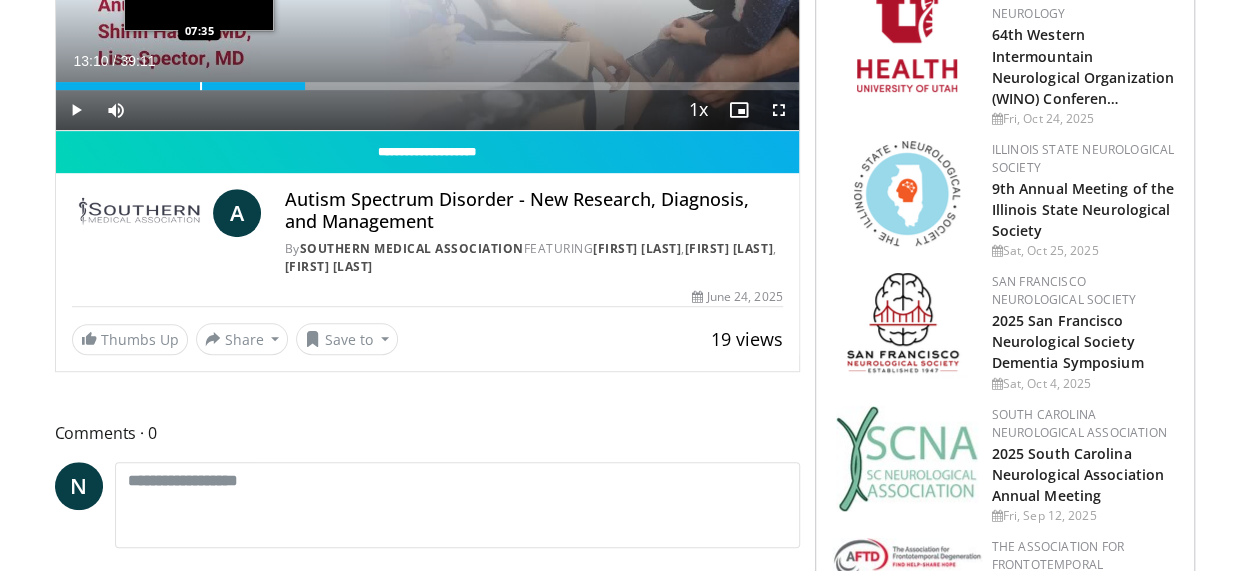 click on "Loaded :  0.00% 07:35 07:35" at bounding box center (427, 80) 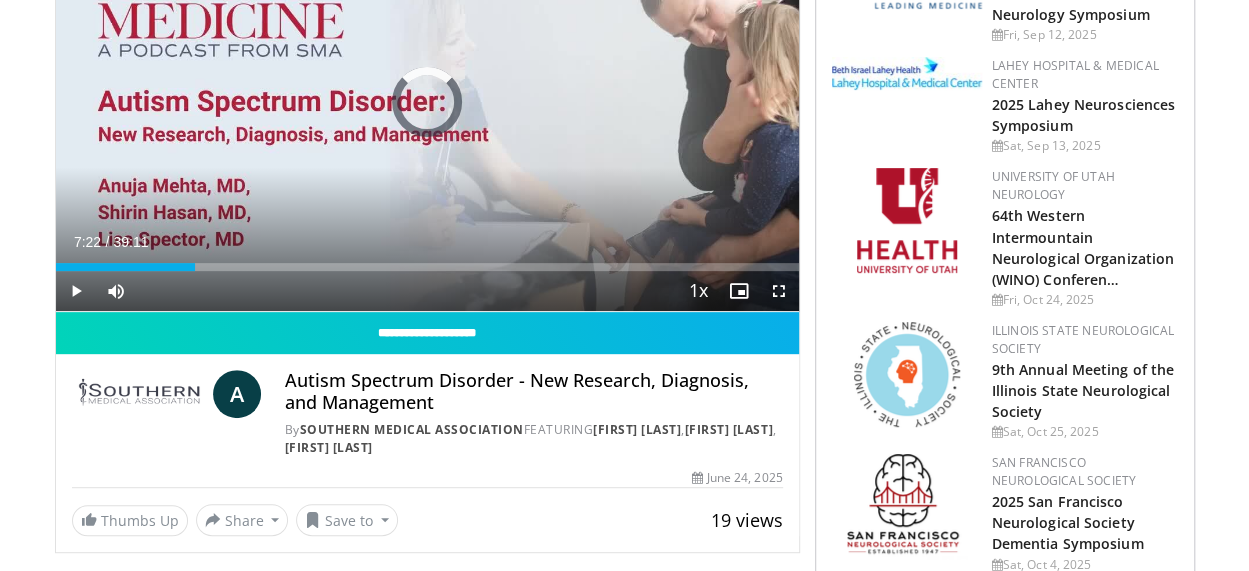 scroll, scrollTop: 257, scrollLeft: 0, axis: vertical 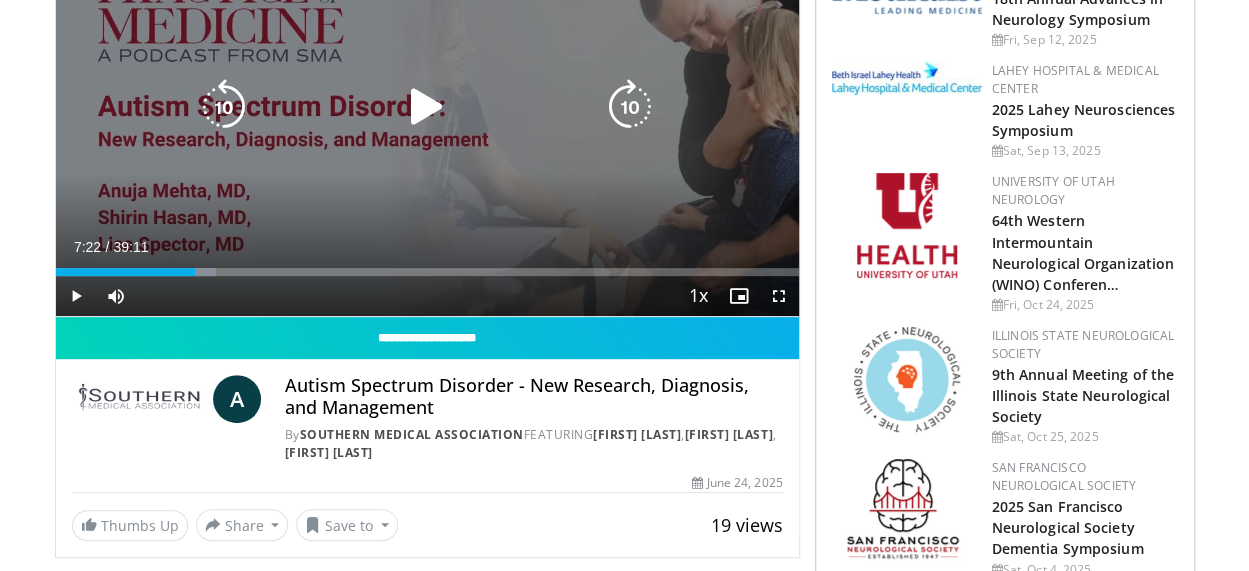 click at bounding box center (427, 107) 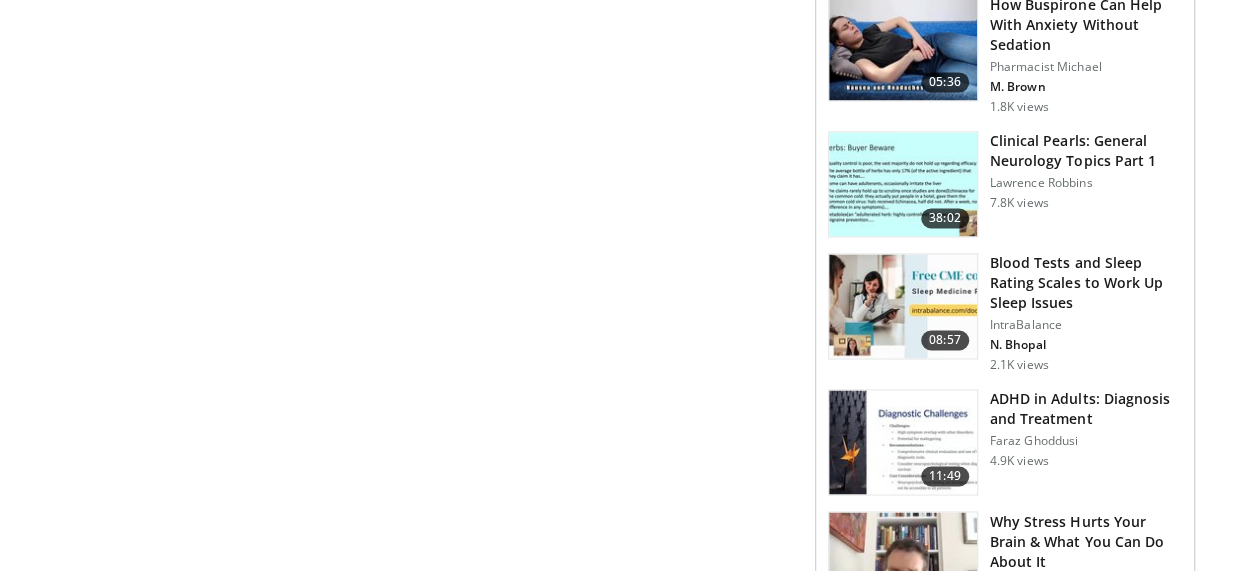 scroll, scrollTop: 1376, scrollLeft: 0, axis: vertical 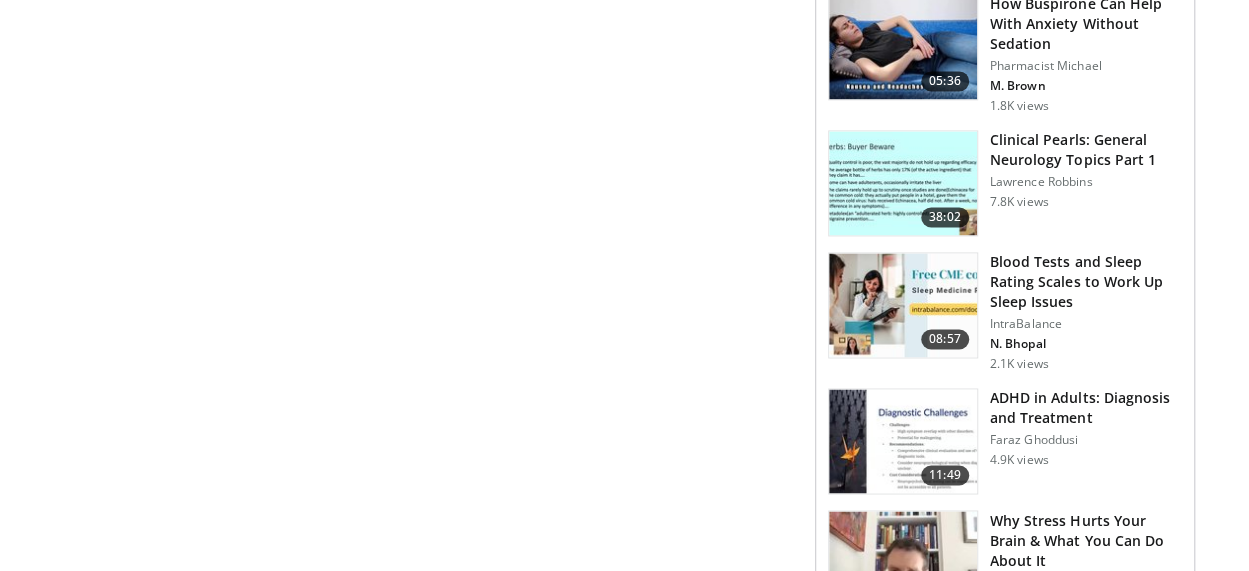 click at bounding box center [903, 441] 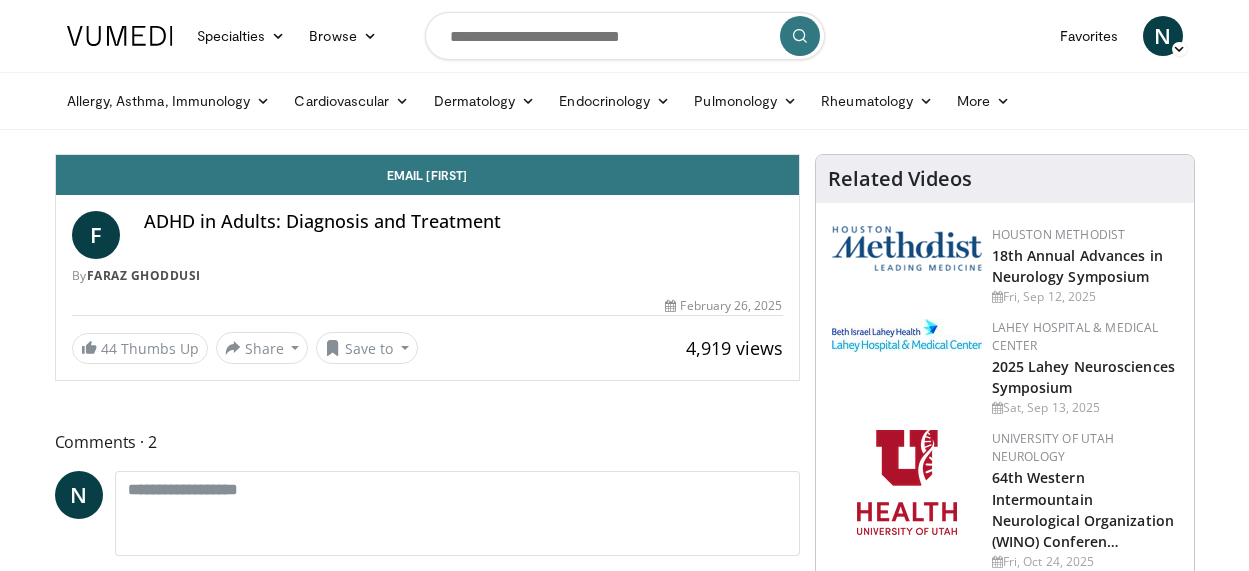 scroll, scrollTop: 0, scrollLeft: 0, axis: both 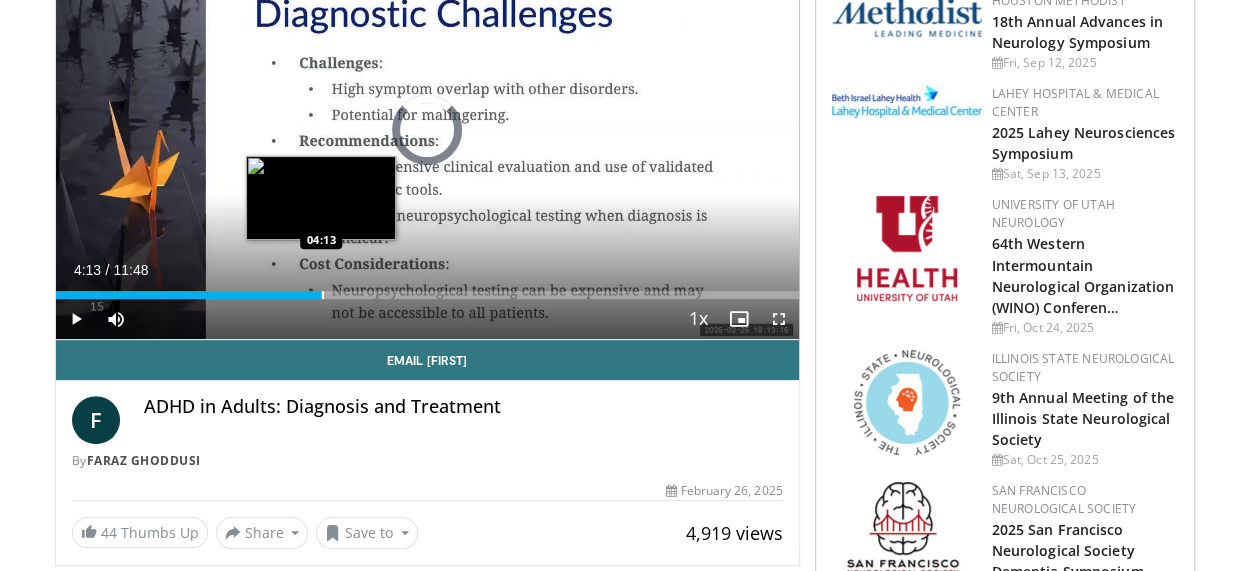 click at bounding box center (323, 295) 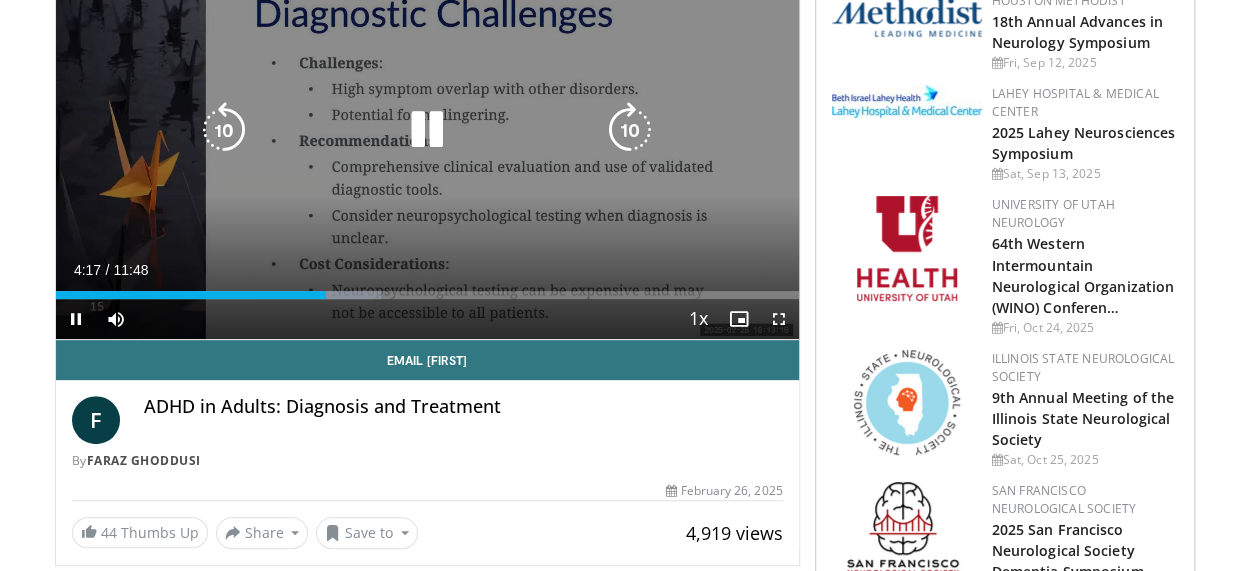 click on "10 seconds
Tap to unmute" at bounding box center [427, 130] 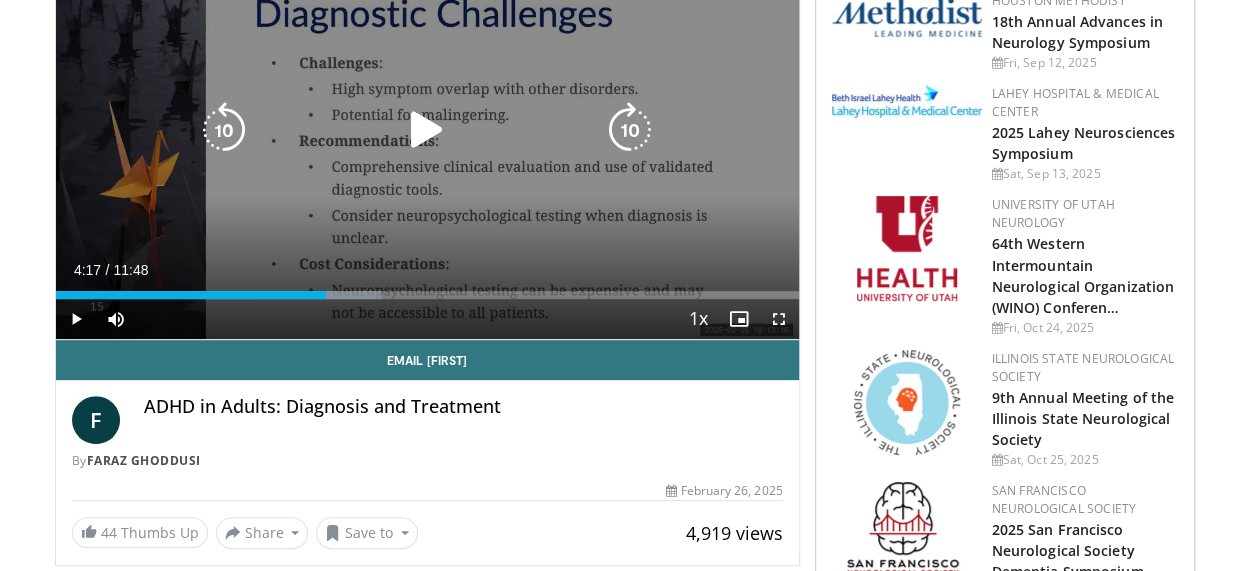 click at bounding box center [427, 130] 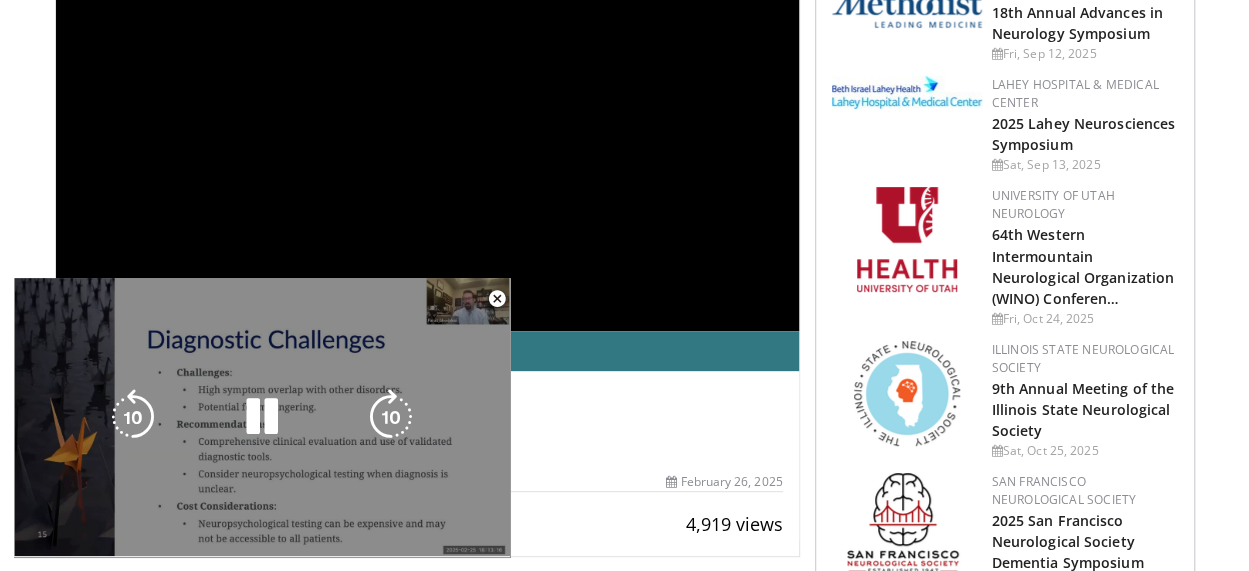 scroll, scrollTop: 244, scrollLeft: 0, axis: vertical 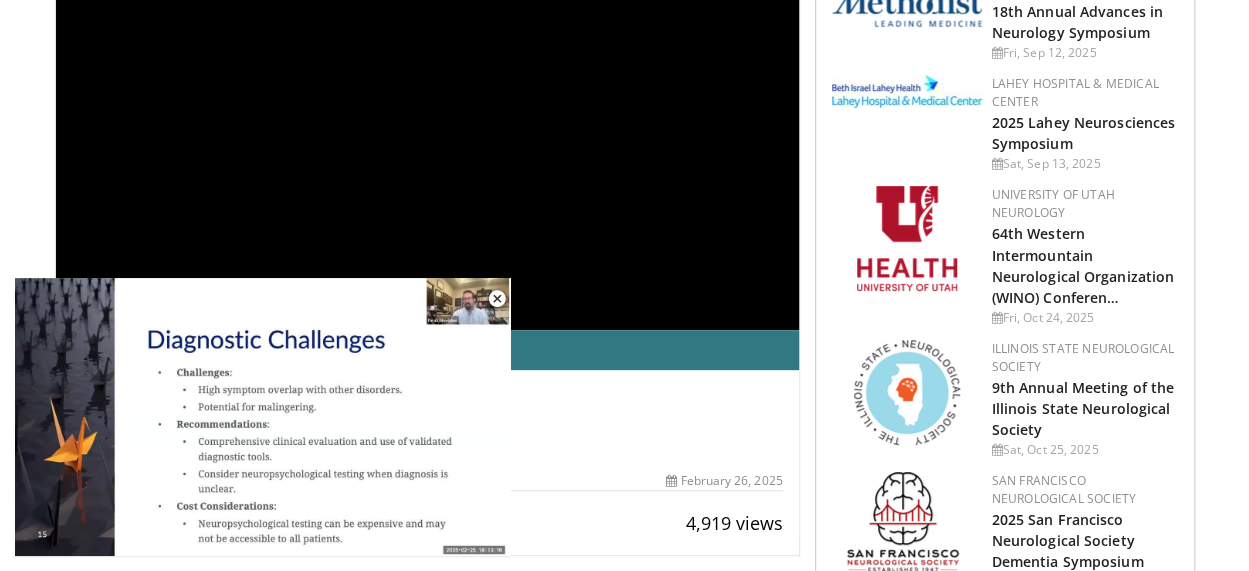 click on "**********" at bounding box center [428, 120] 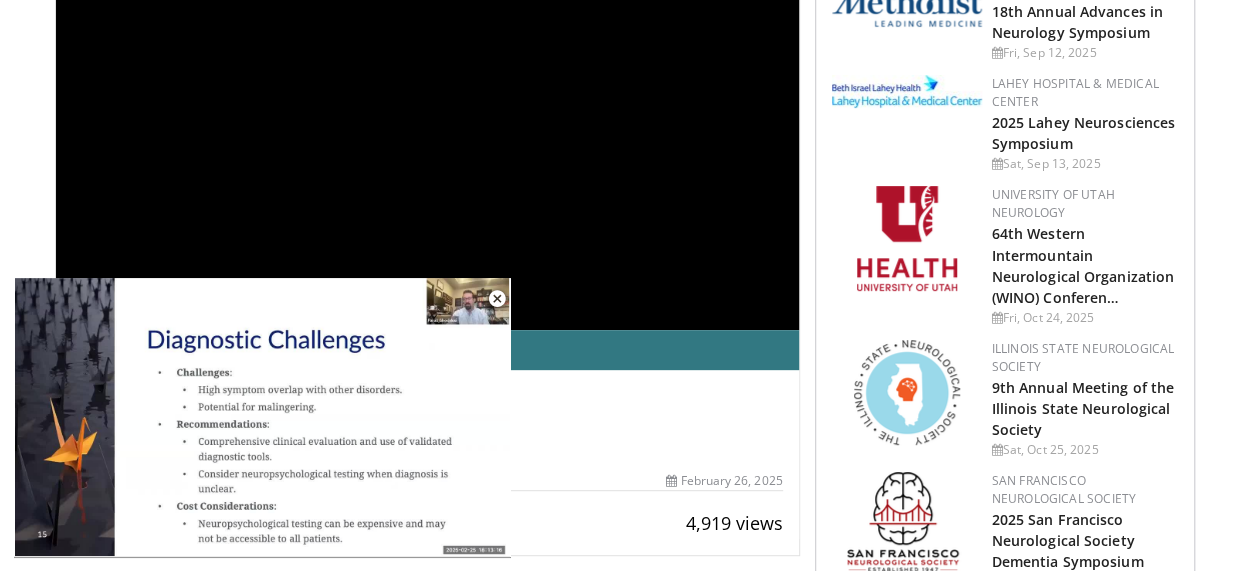 drag, startPoint x: 98, startPoint y: 286, endPoint x: 186, endPoint y: 213, distance: 114.33722 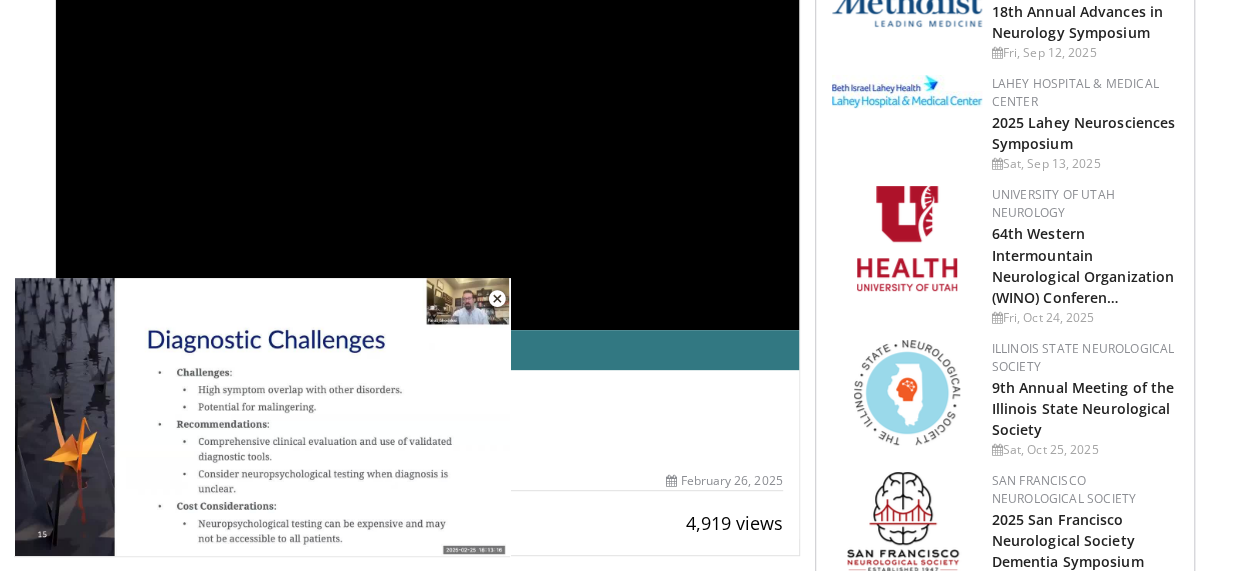 click on "**********" at bounding box center (428, 120) 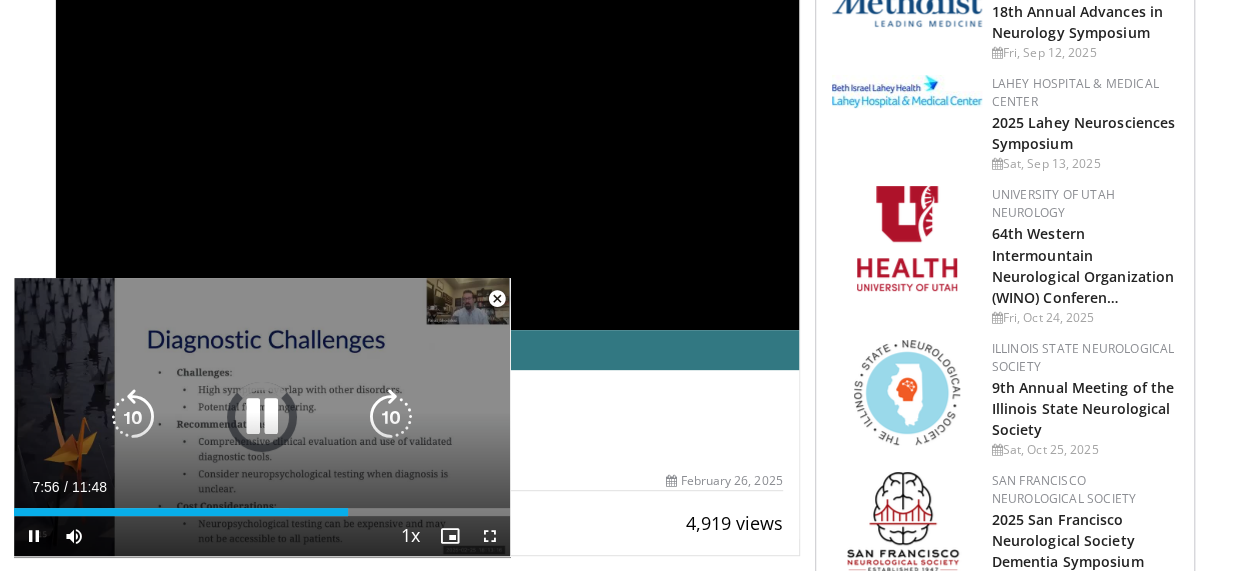 click on "10 seconds
Tap to unmute" at bounding box center (262, 417) 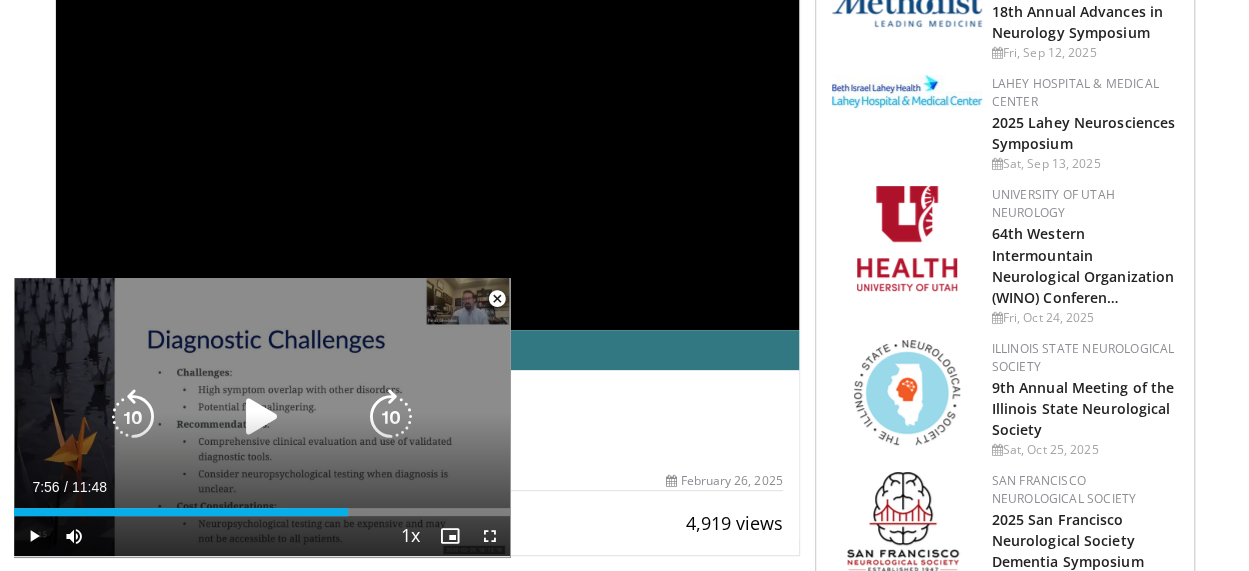 click at bounding box center (262, 417) 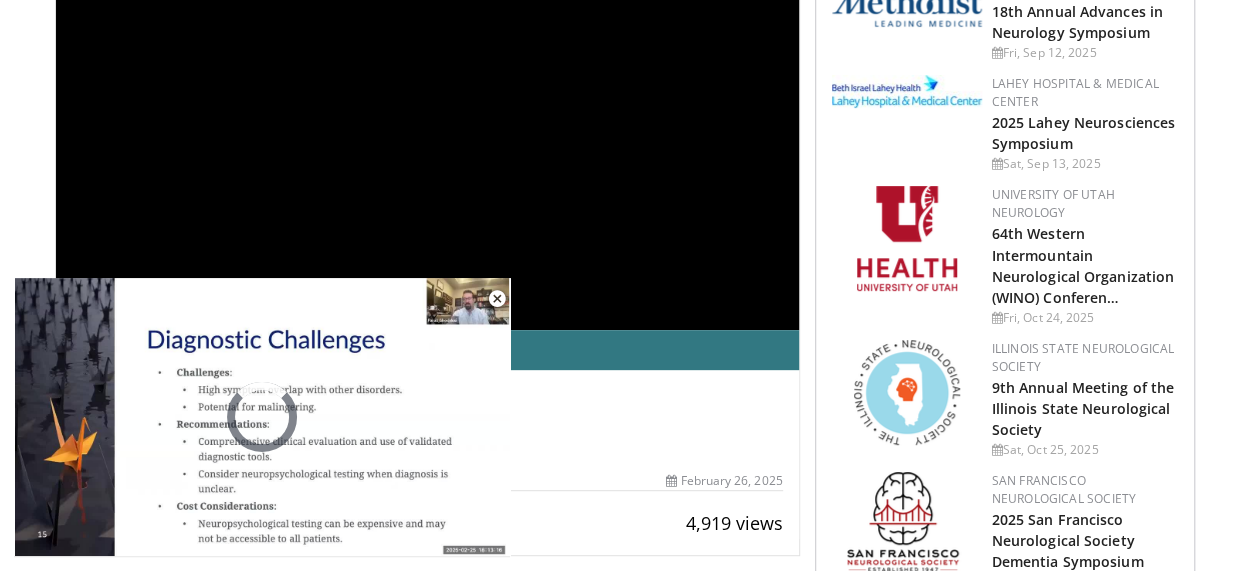 click on "**********" at bounding box center [428, 120] 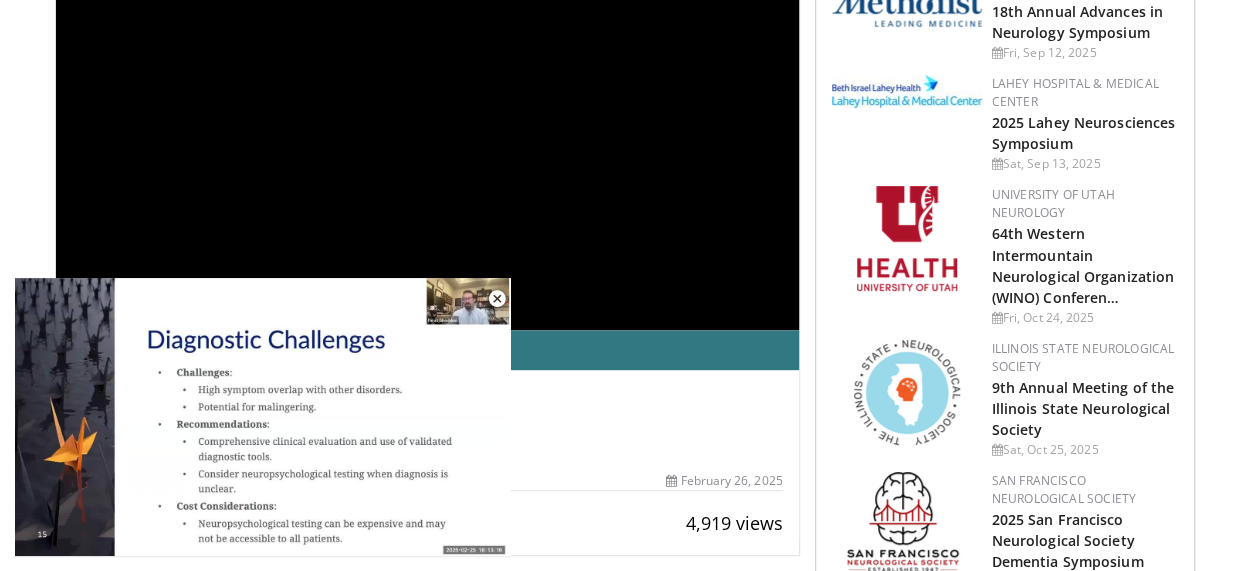 click on "**********" at bounding box center (262, 417) 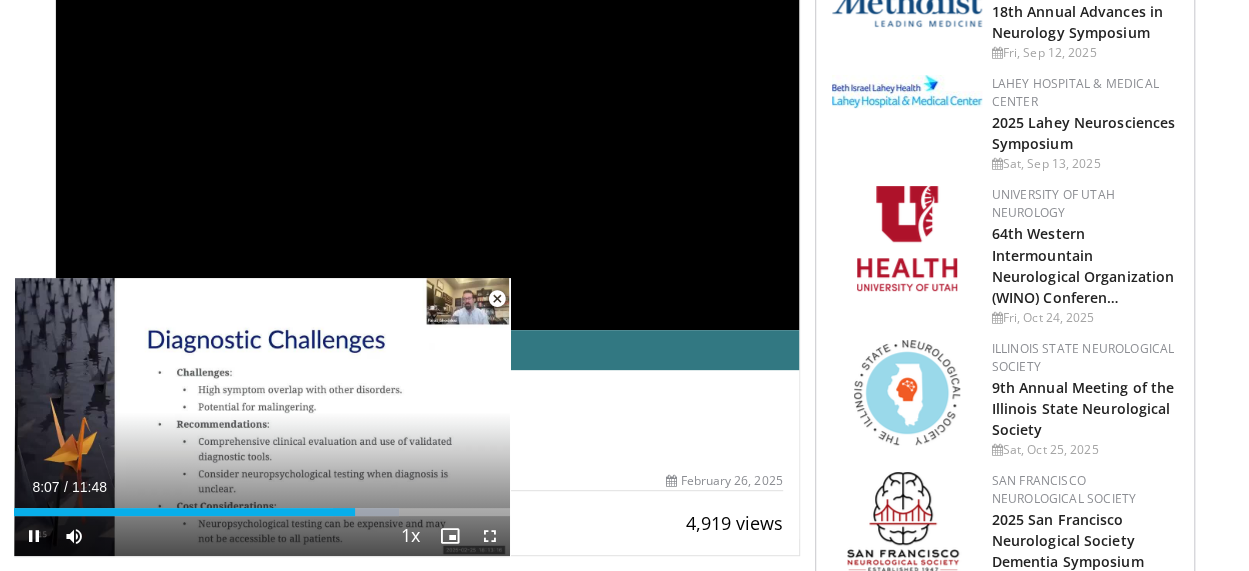click on "**********" at bounding box center (262, 417) 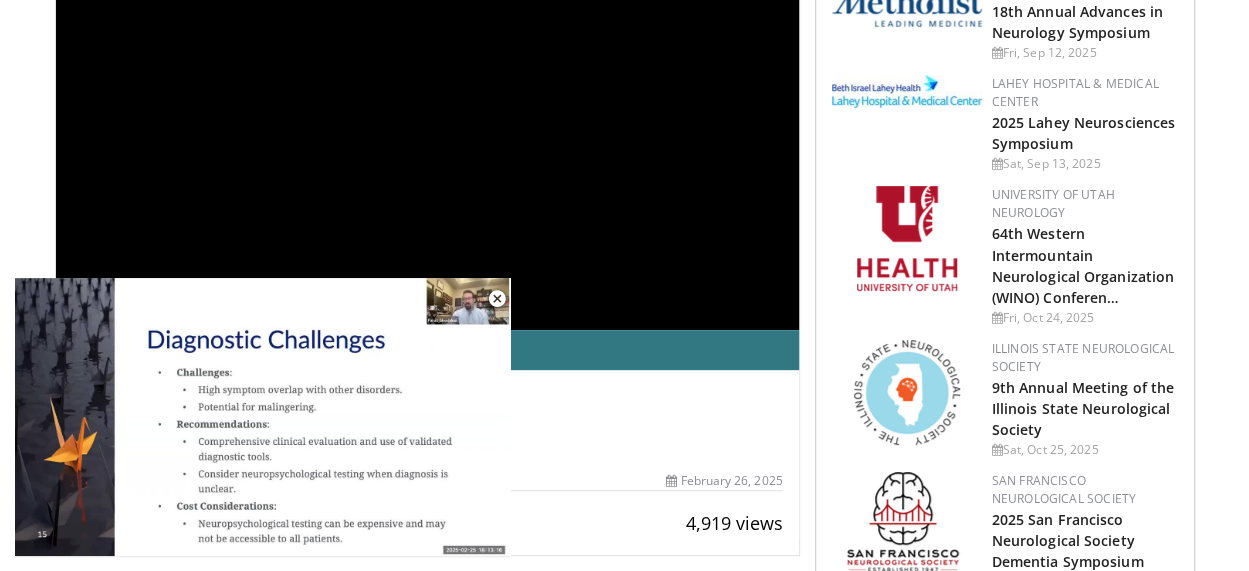 click on "10 seconds
Tap to unmute" at bounding box center [262, 417] 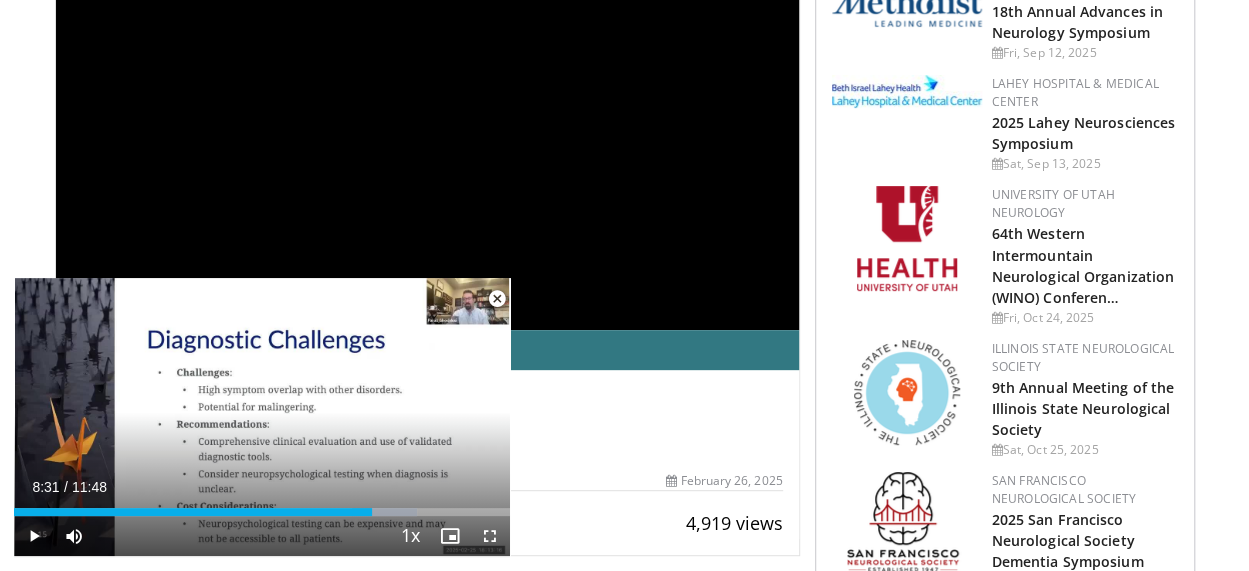 click on "Current Time  8:31 / Duration  11:48 Play Skip Backward Skip Forward Mute Loaded :  81.27% 08:31 07:55 Stream Type  LIVE Seek to live, currently behind live LIVE   1x Playback Rate 0.5x 0.75x 1x , selected 1.25x 1.5x 1.75x 2x Chapters Chapters Descriptions descriptions off , selected Captions captions settings , opens captions settings dialog captions off , selected Audio Track en (Main) , selected Fullscreen Enable picture-in-picture mode" at bounding box center (262, 536) 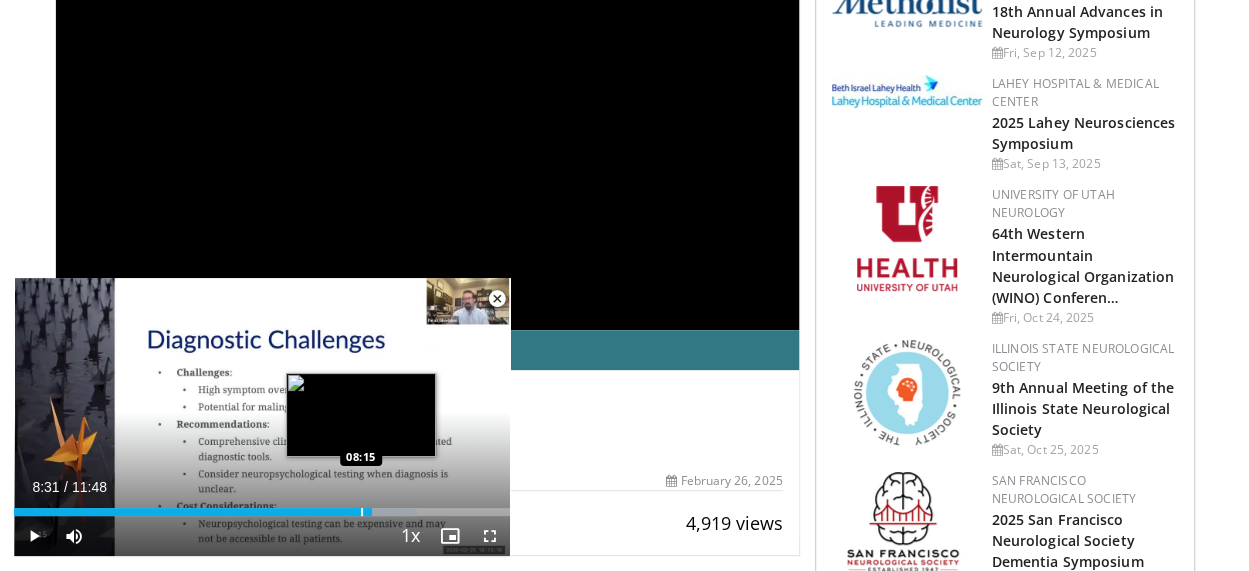 click at bounding box center (362, 512) 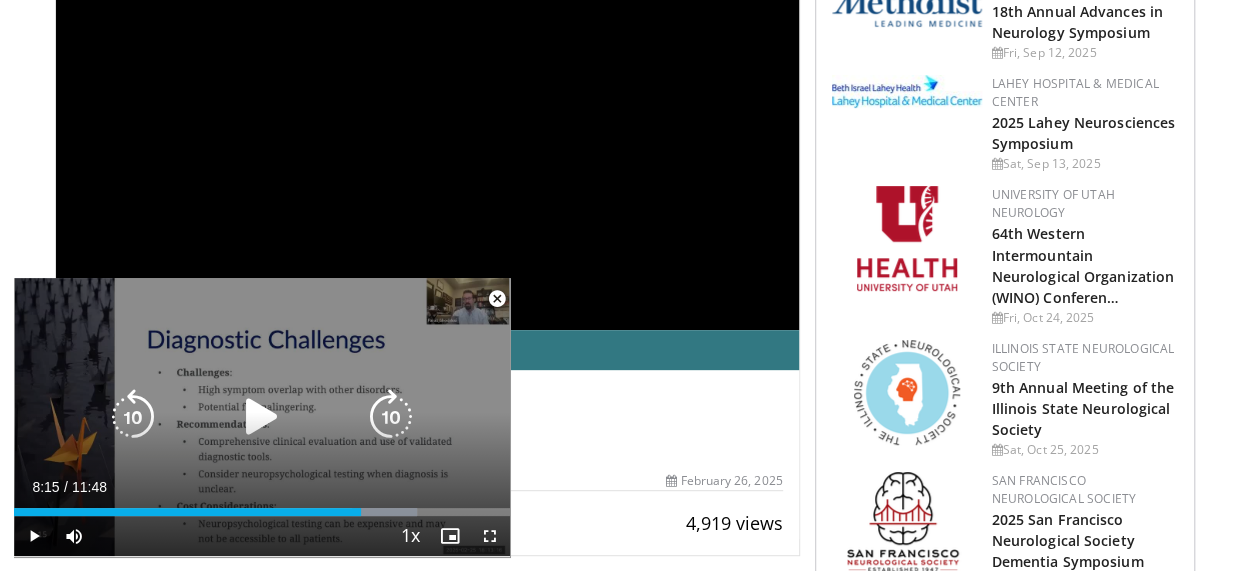 click at bounding box center [262, 417] 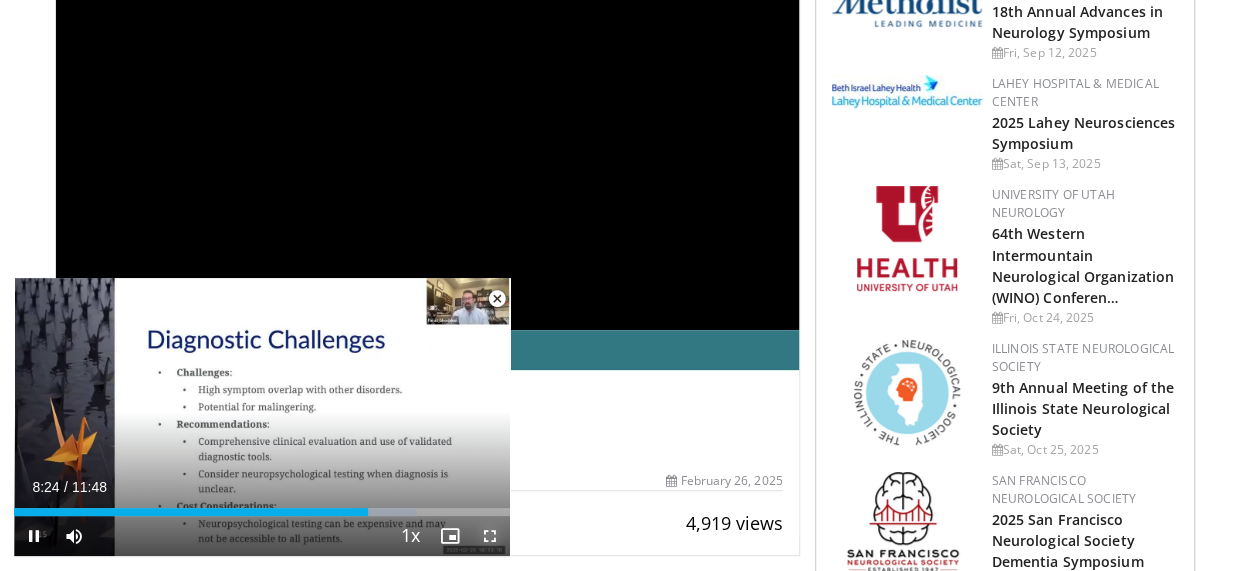 click at bounding box center (490, 536) 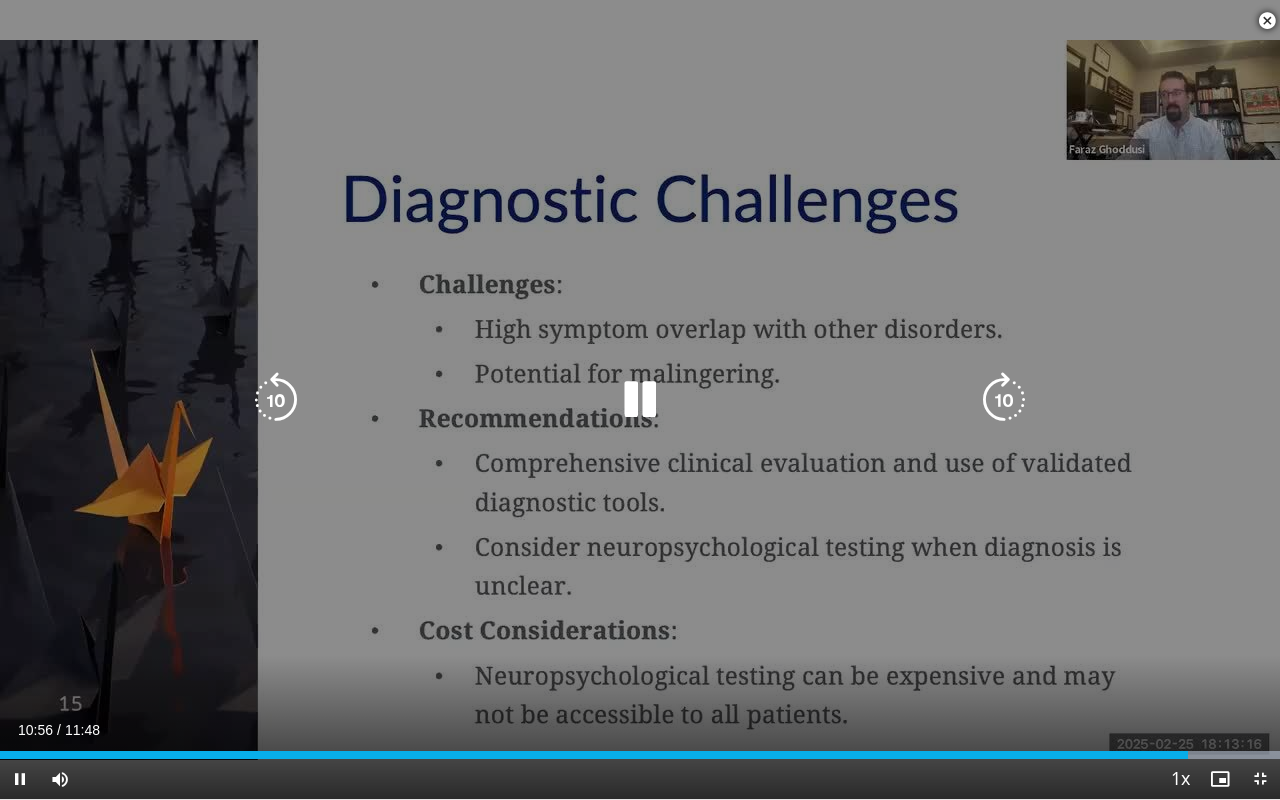 drag, startPoint x: 1005, startPoint y: 676, endPoint x: 1063, endPoint y: 668, distance: 58.549126 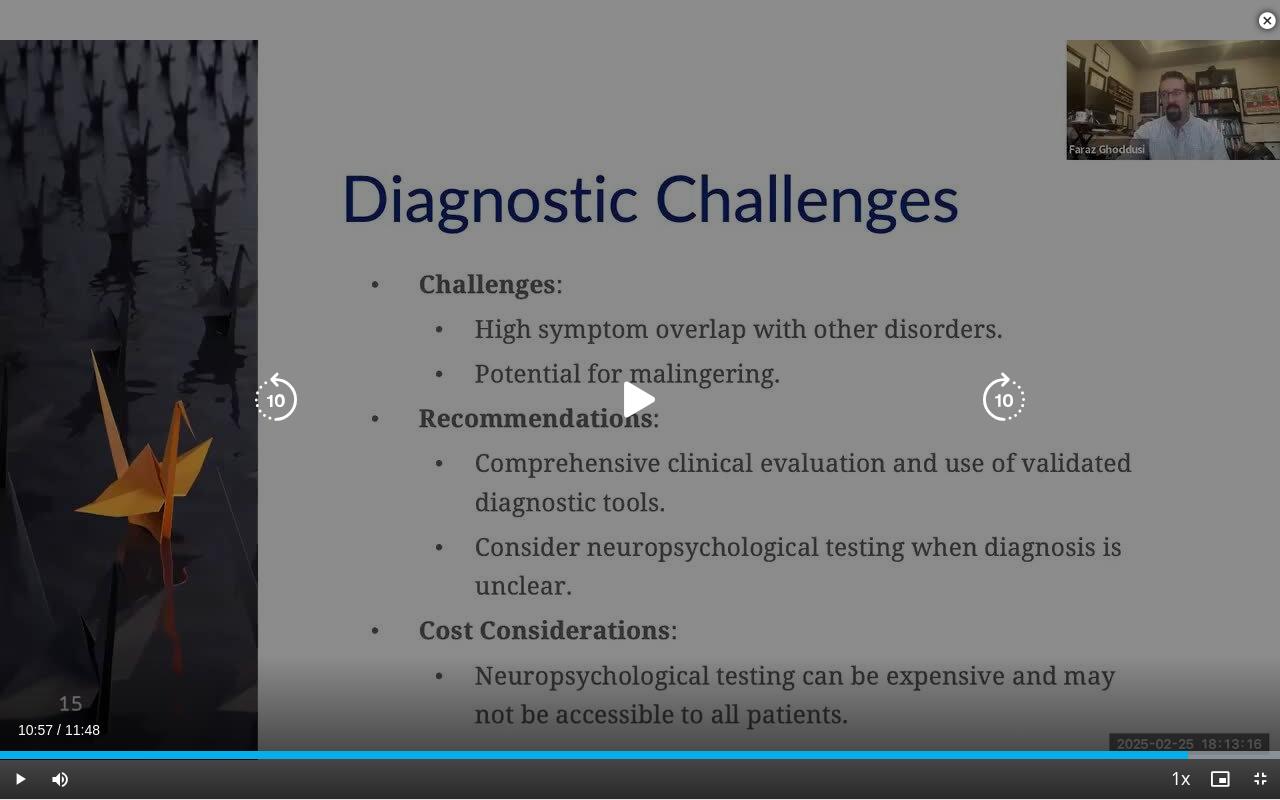 click at bounding box center [640, 400] 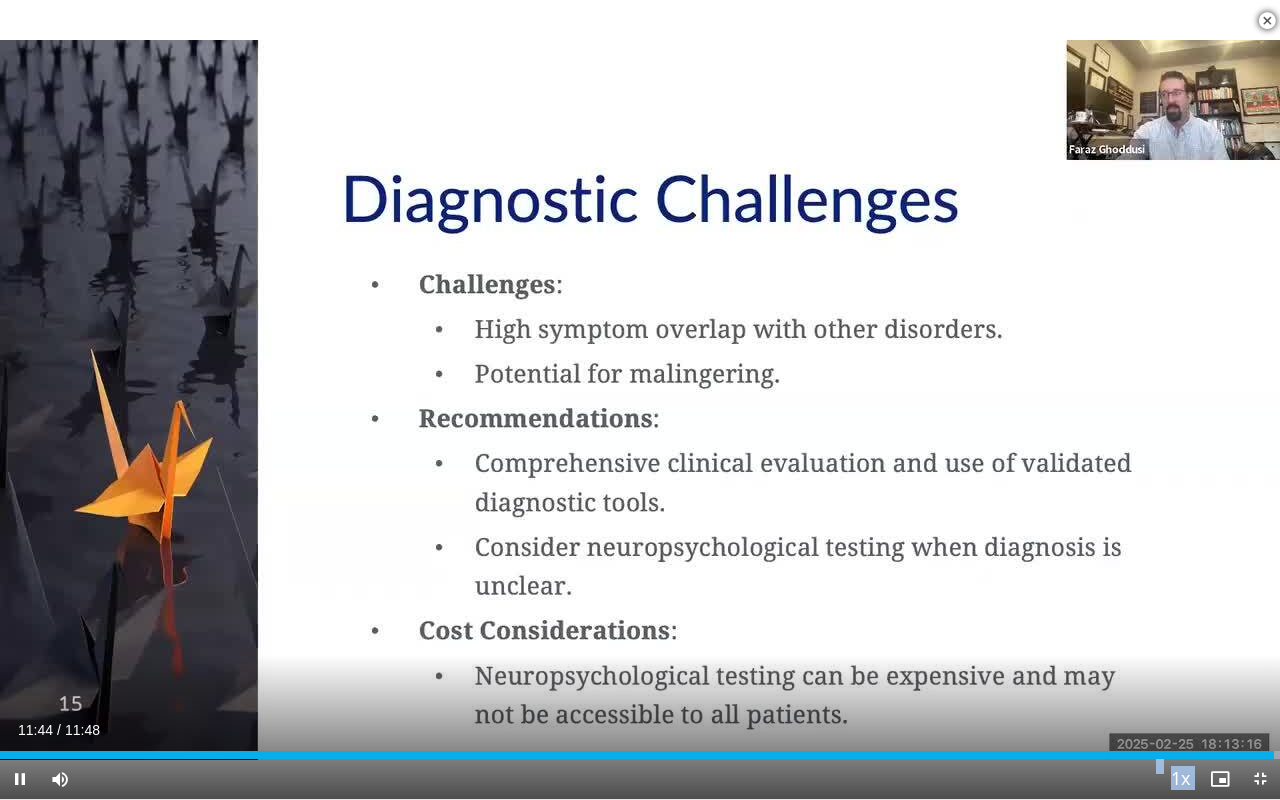 drag, startPoint x: 1264, startPoint y: 757, endPoint x: 1215, endPoint y: 361, distance: 399.02005 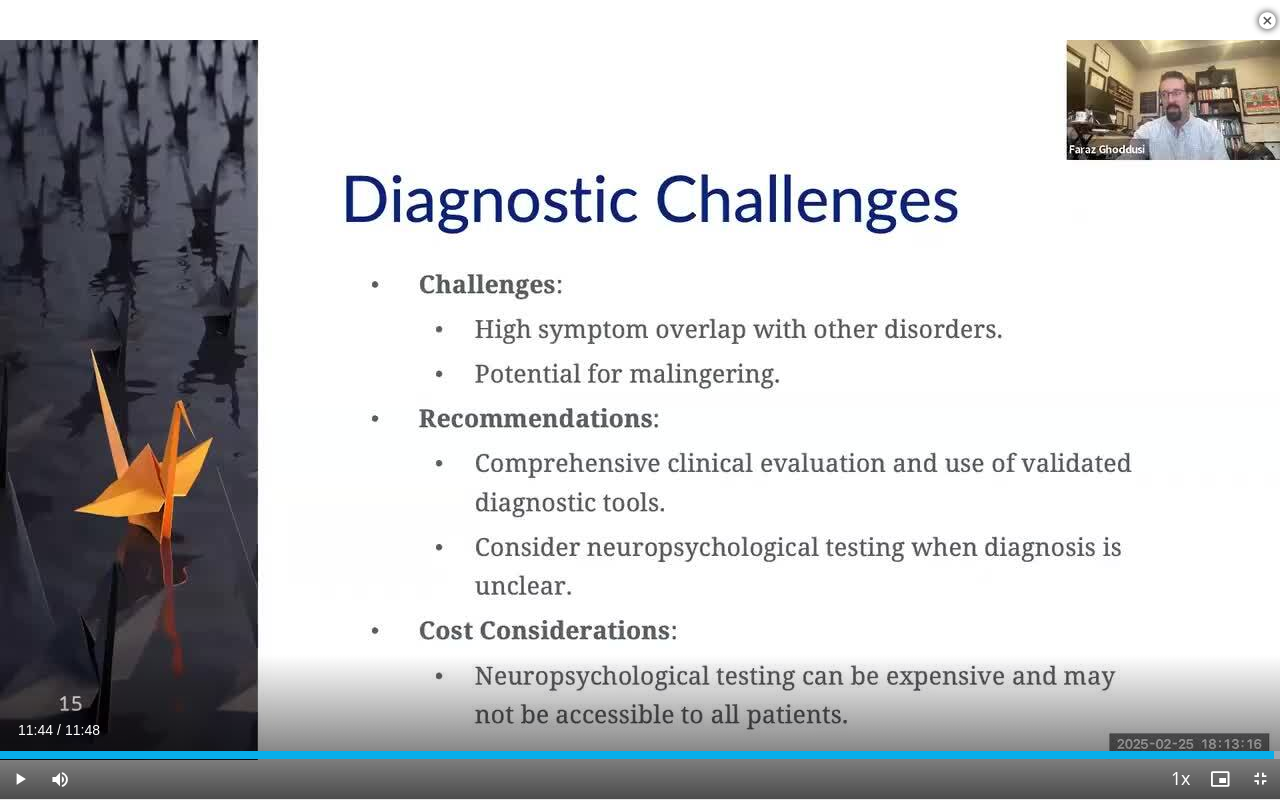 click at bounding box center (1267, 21) 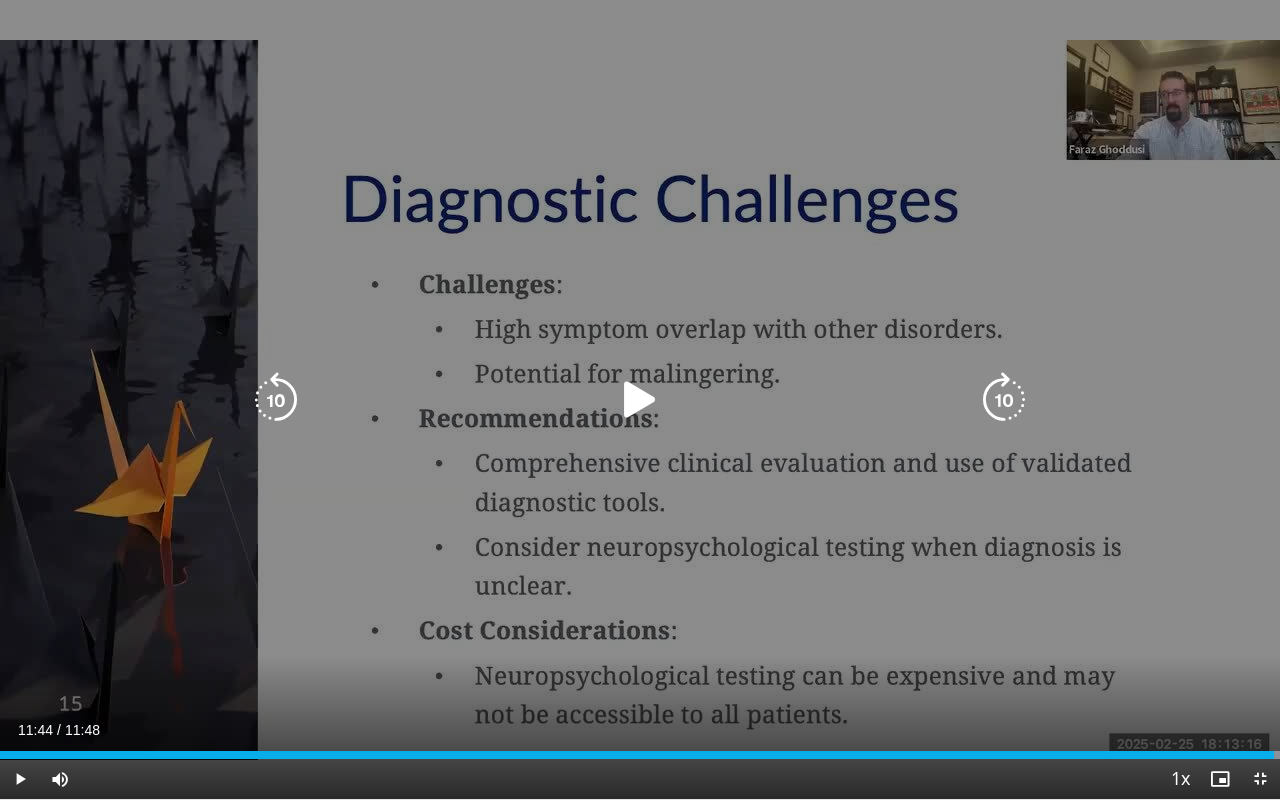 click on "10 seconds
Tap to unmute" at bounding box center [640, 399] 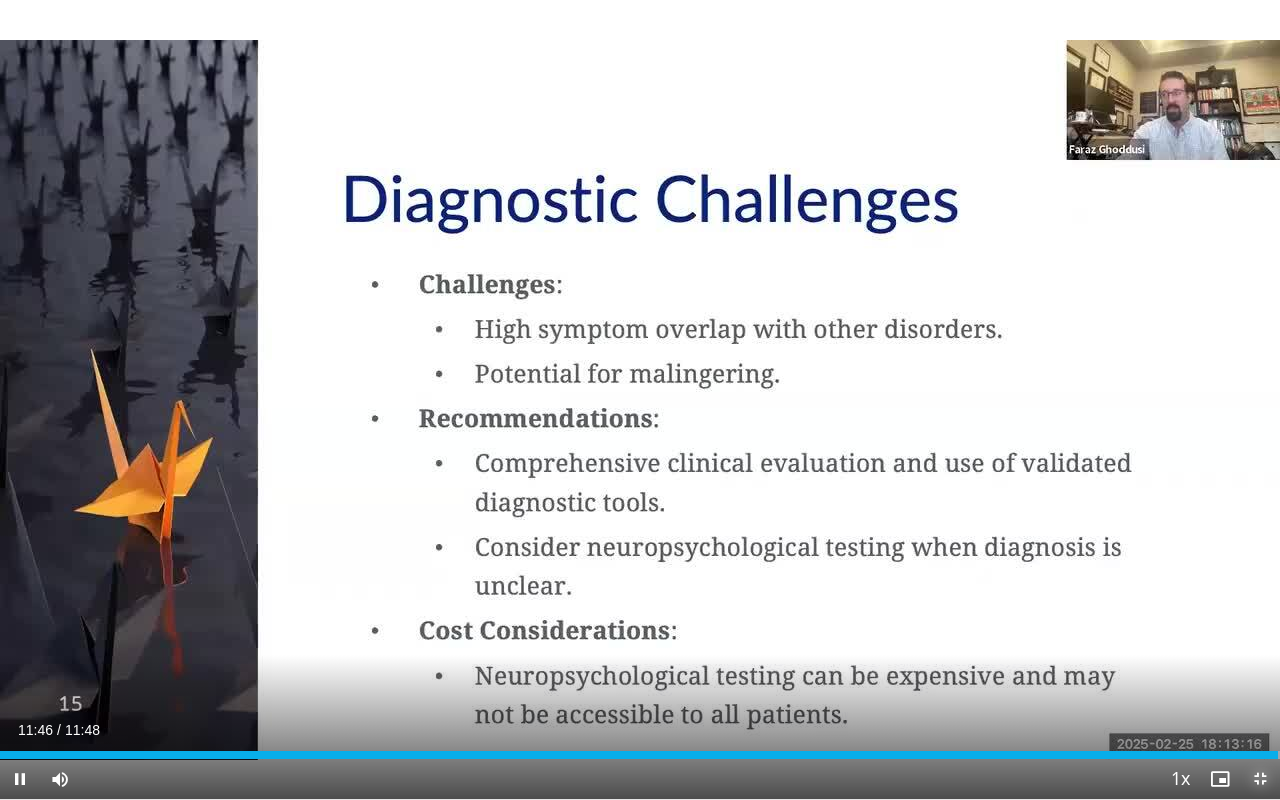 click at bounding box center (1260, 779) 